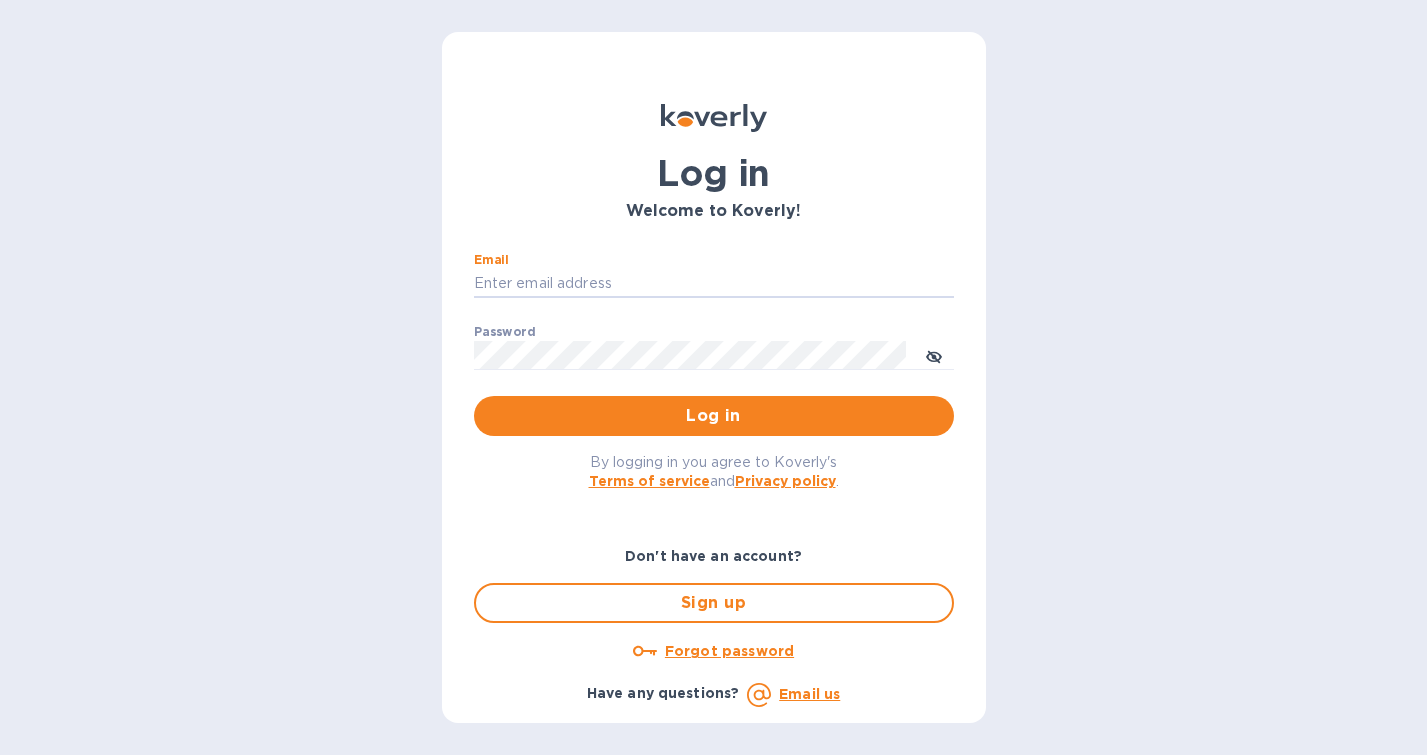 scroll, scrollTop: 0, scrollLeft: 0, axis: both 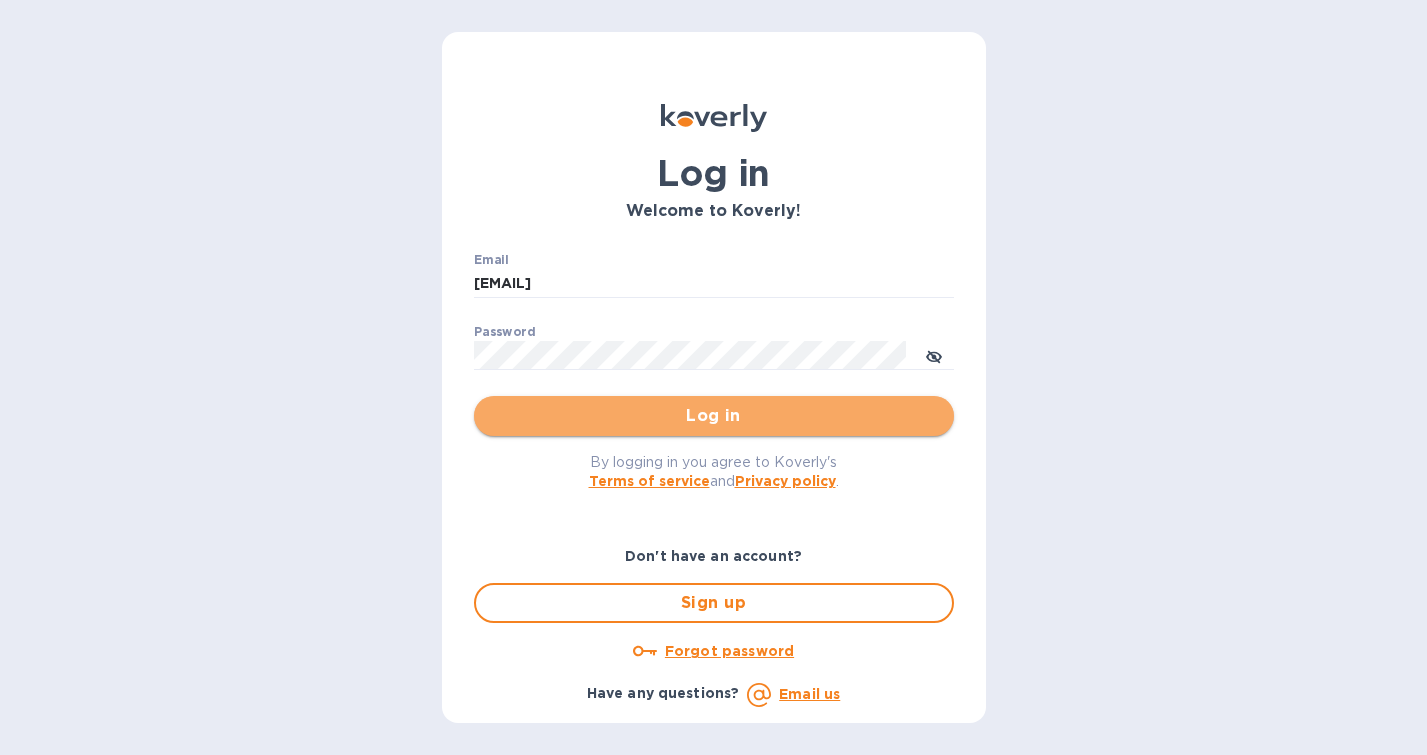 click on "Log in" at bounding box center (714, 416) 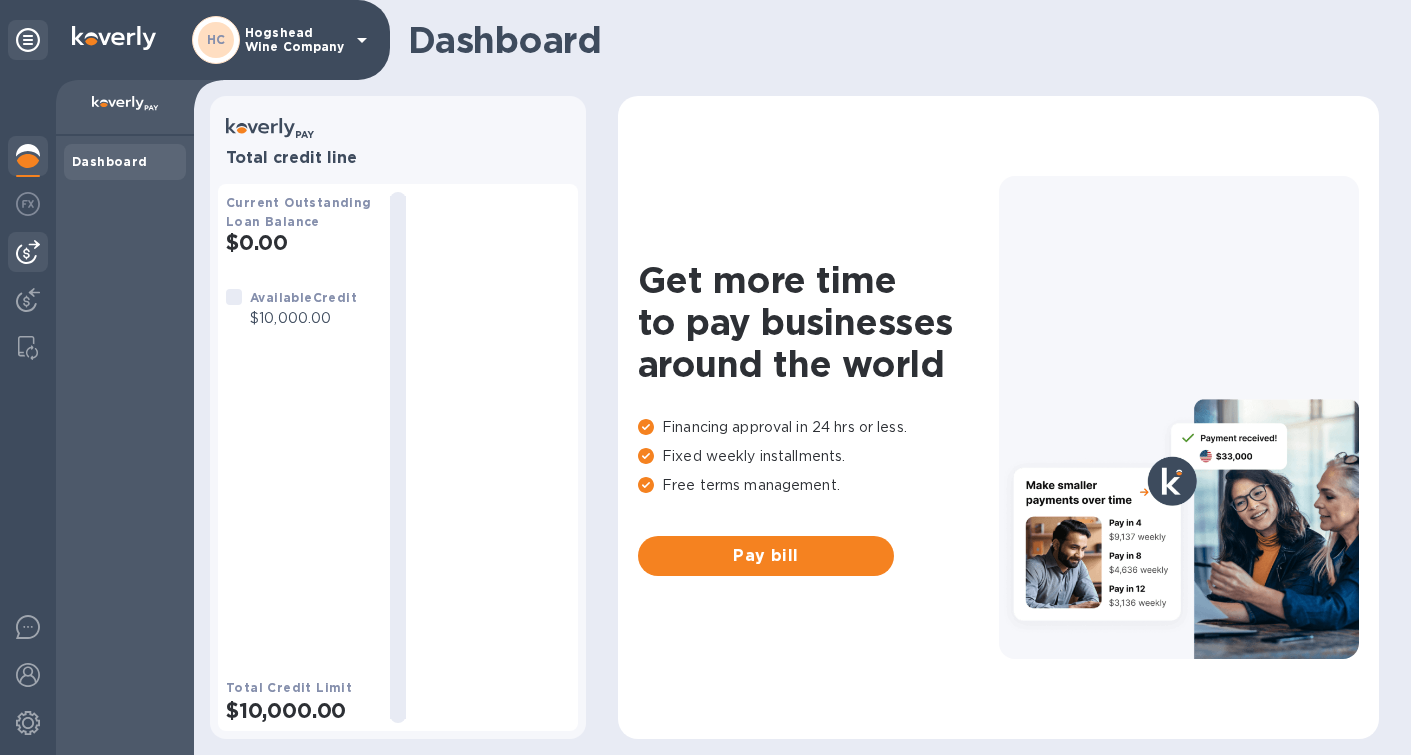 click at bounding box center (28, 252) 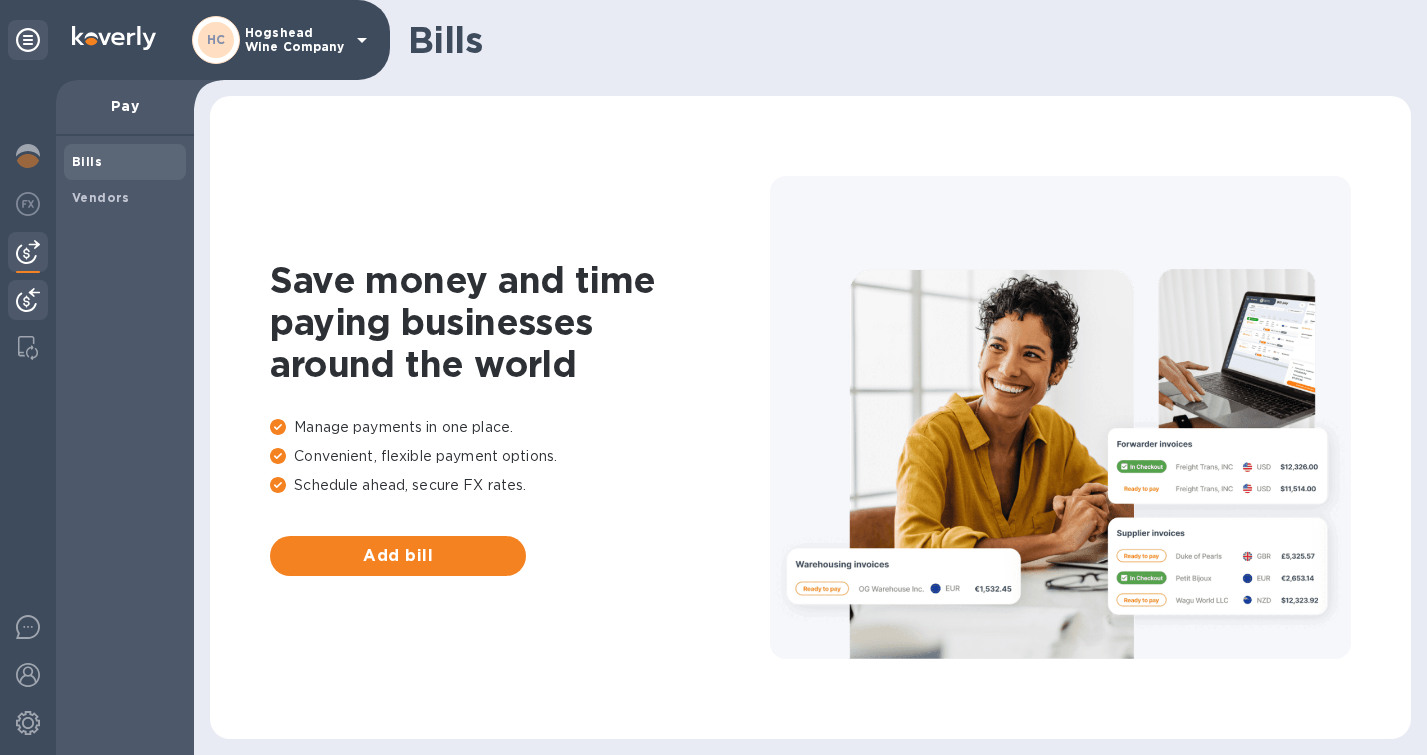 click at bounding box center (28, 300) 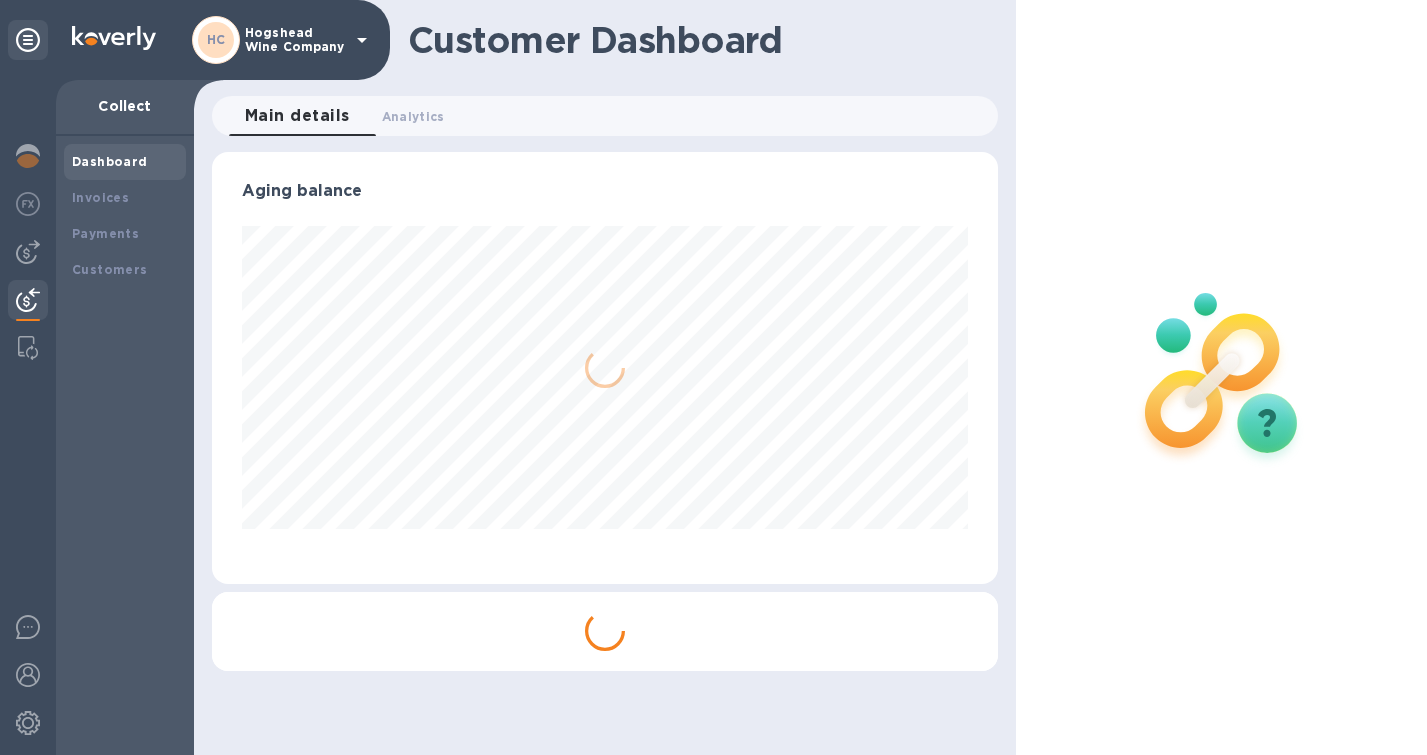 scroll, scrollTop: 999568, scrollLeft: 999214, axis: both 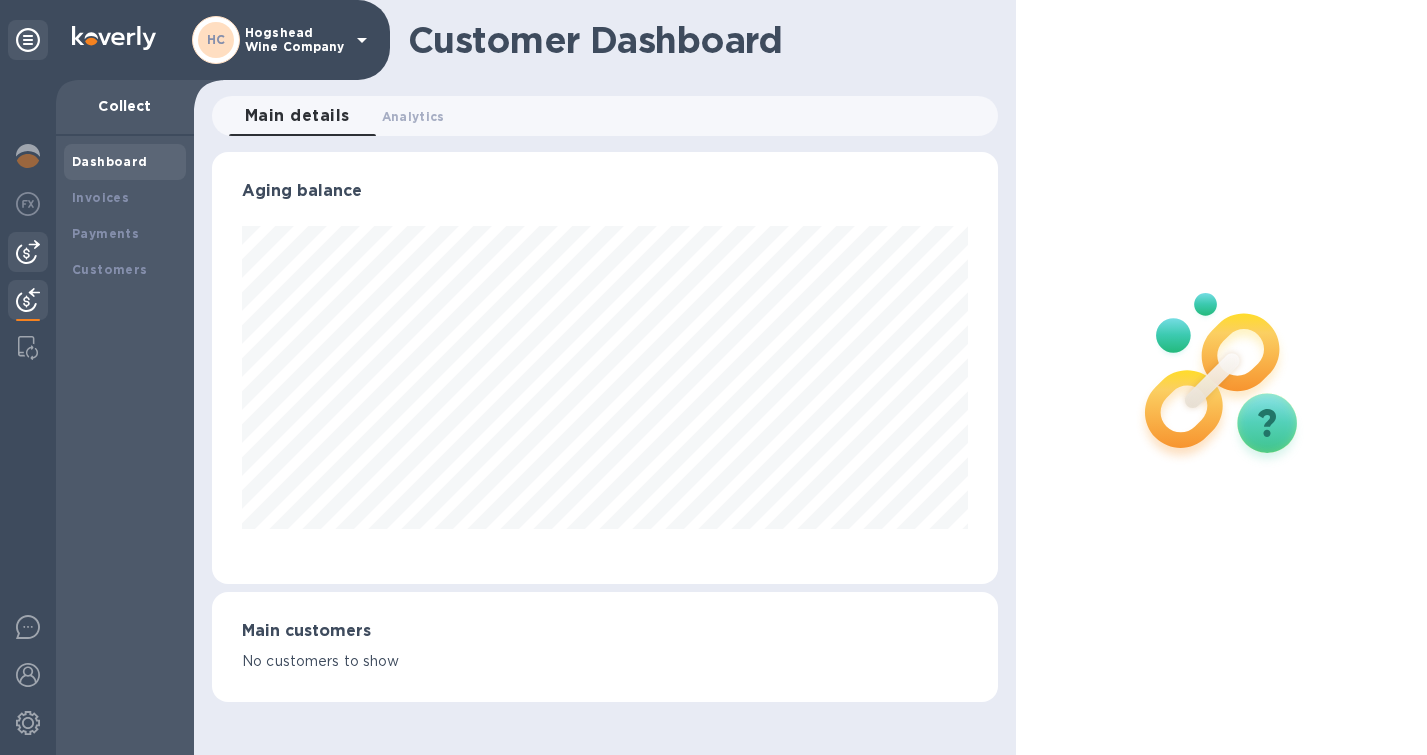 click at bounding box center [28, 252] 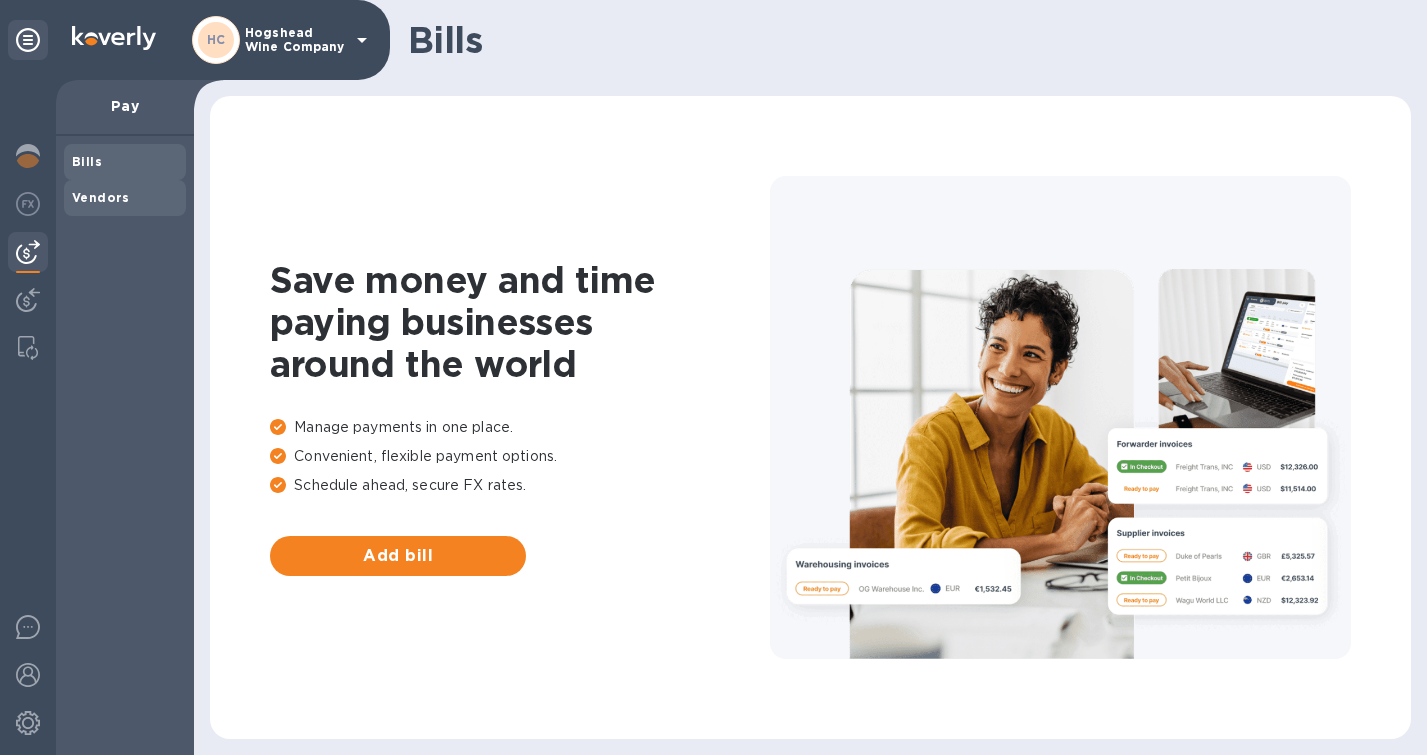 click on "Vendors" at bounding box center [101, 197] 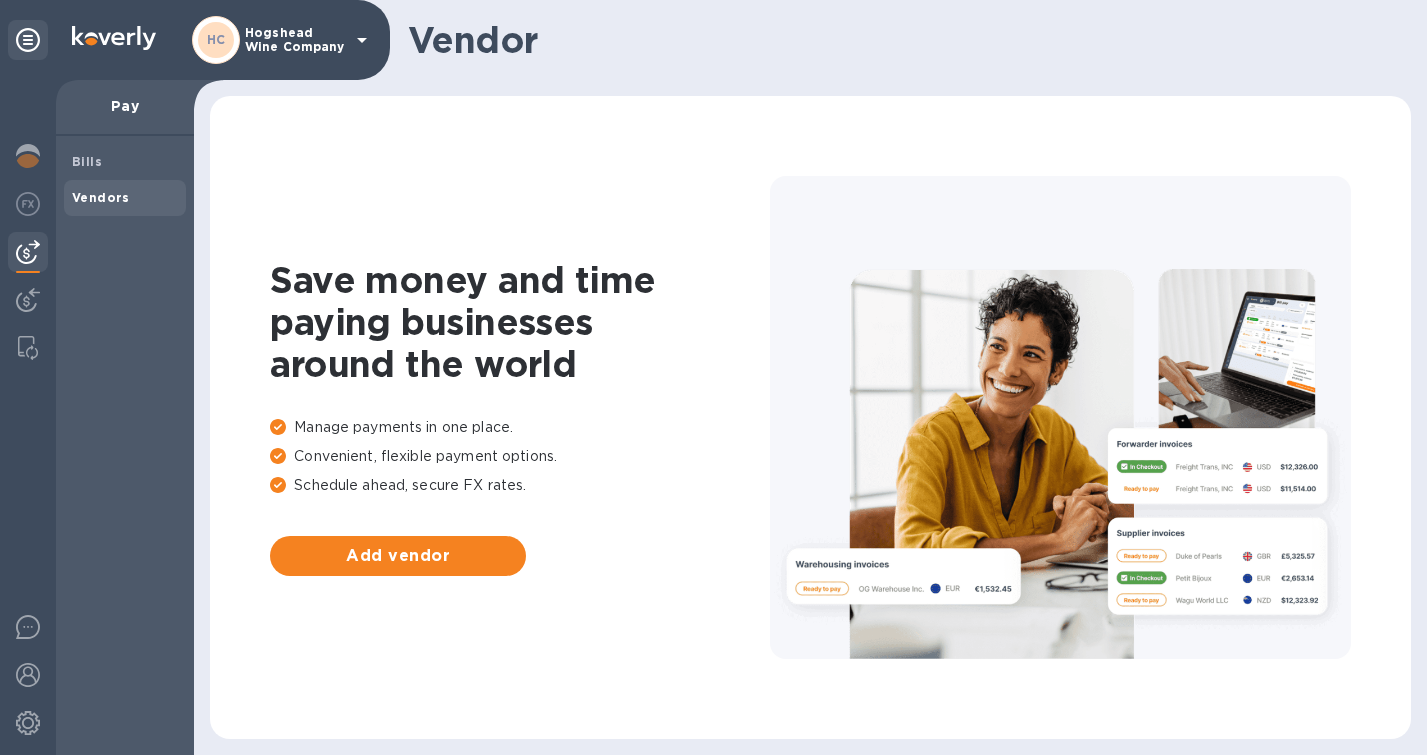click on "Vendors" at bounding box center [101, 197] 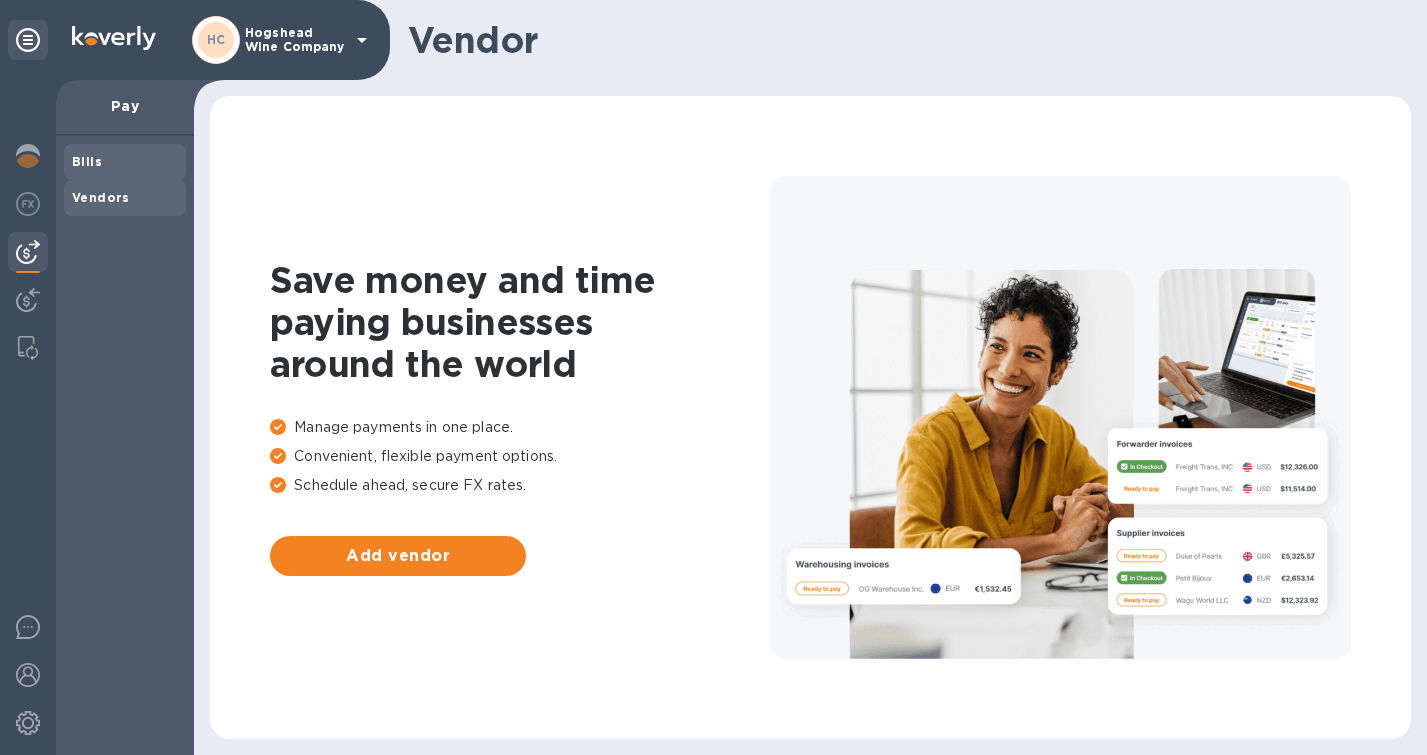 click on "Bills" at bounding box center [87, 161] 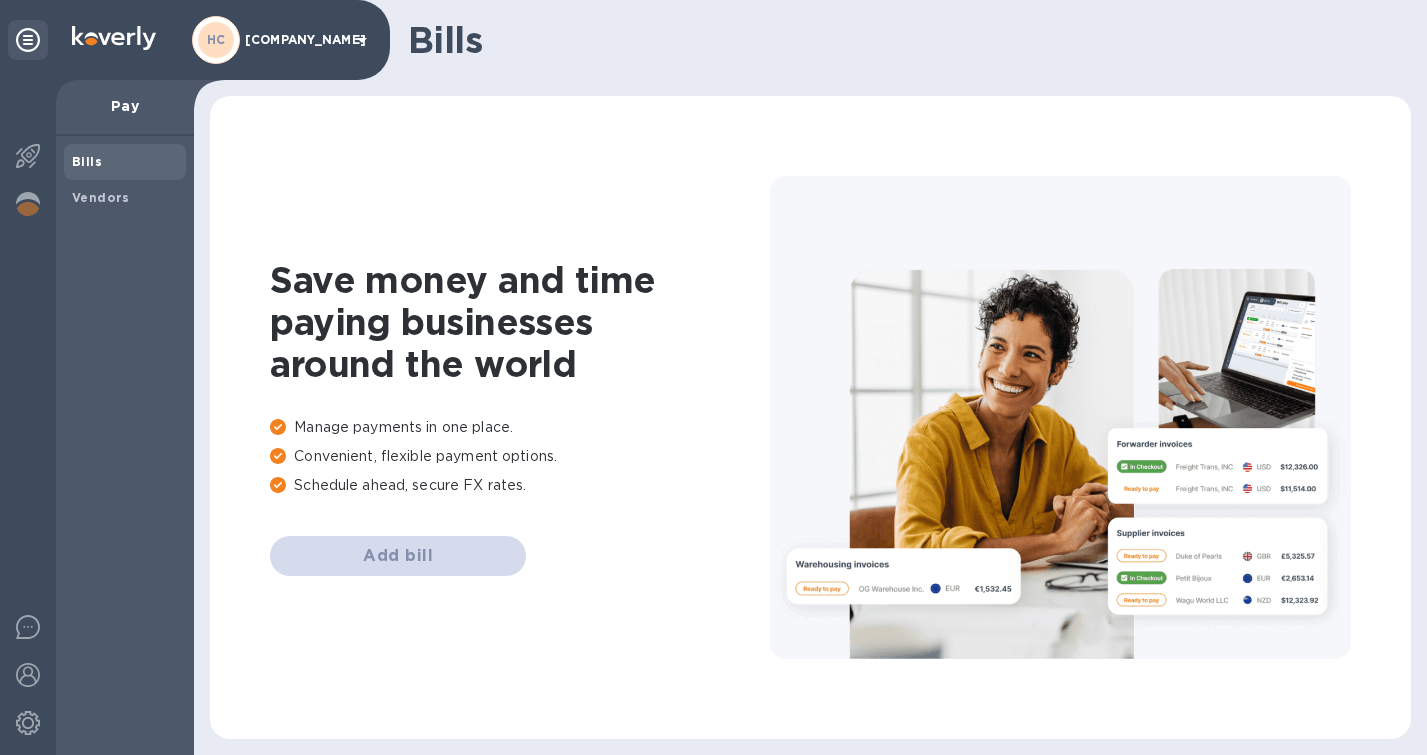scroll, scrollTop: 0, scrollLeft: 0, axis: both 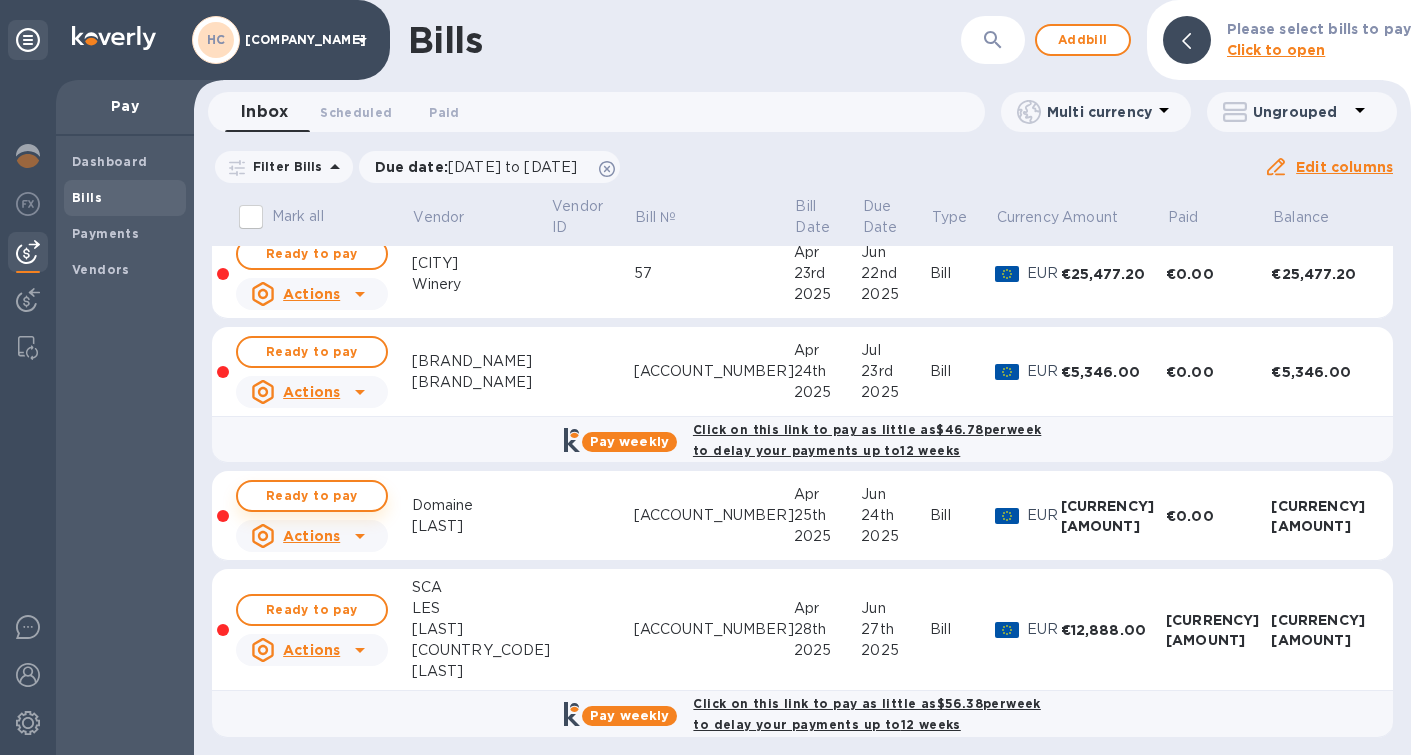 click on "Ready to pay" at bounding box center [312, 496] 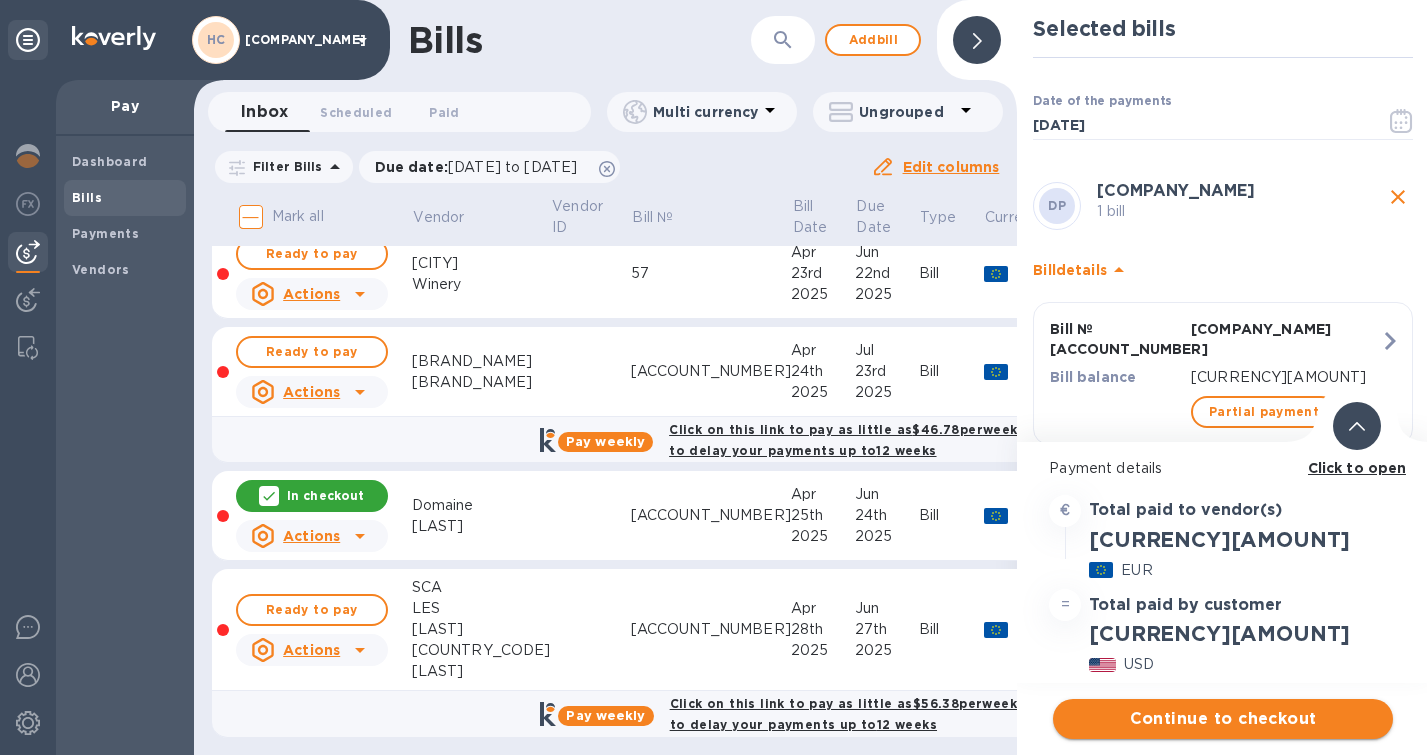 click on "Continue to checkout" at bounding box center (1223, 719) 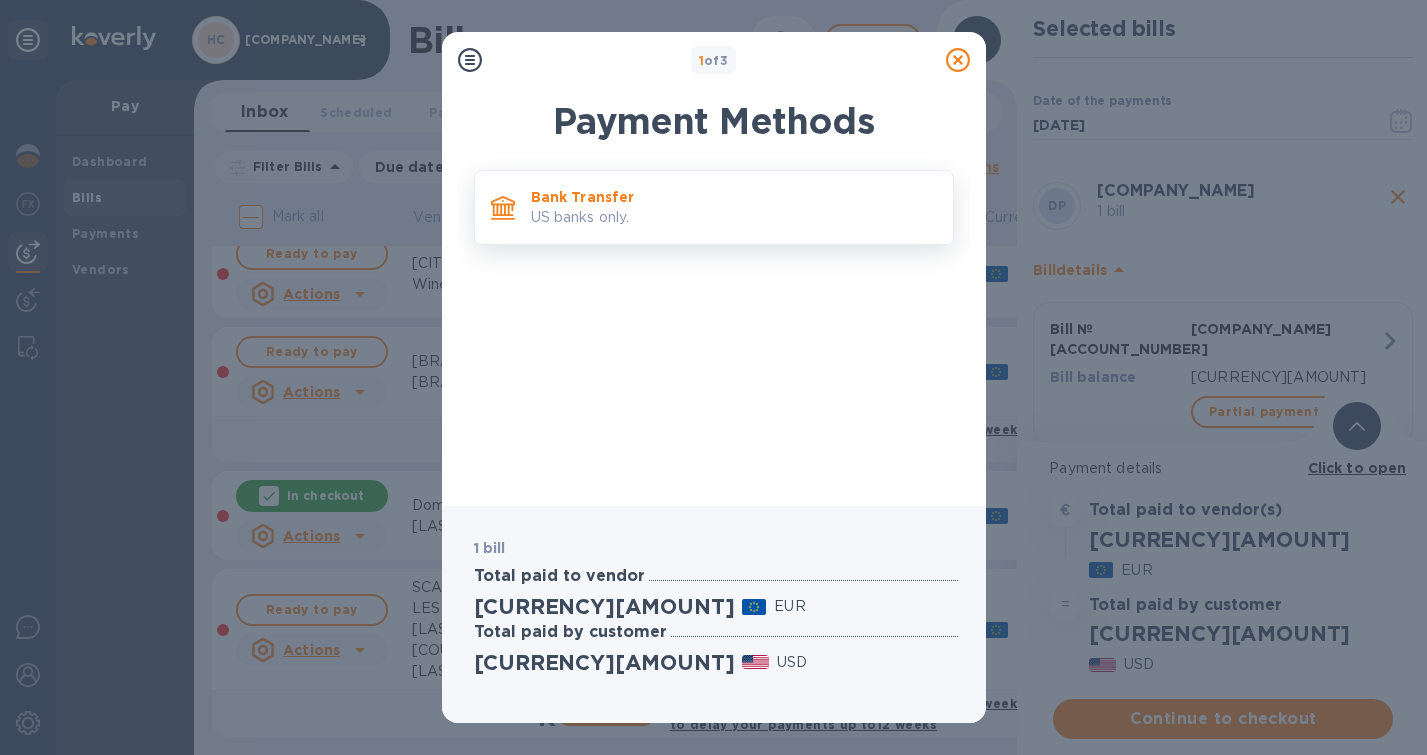 click on "Bank Transfer" at bounding box center [734, 197] 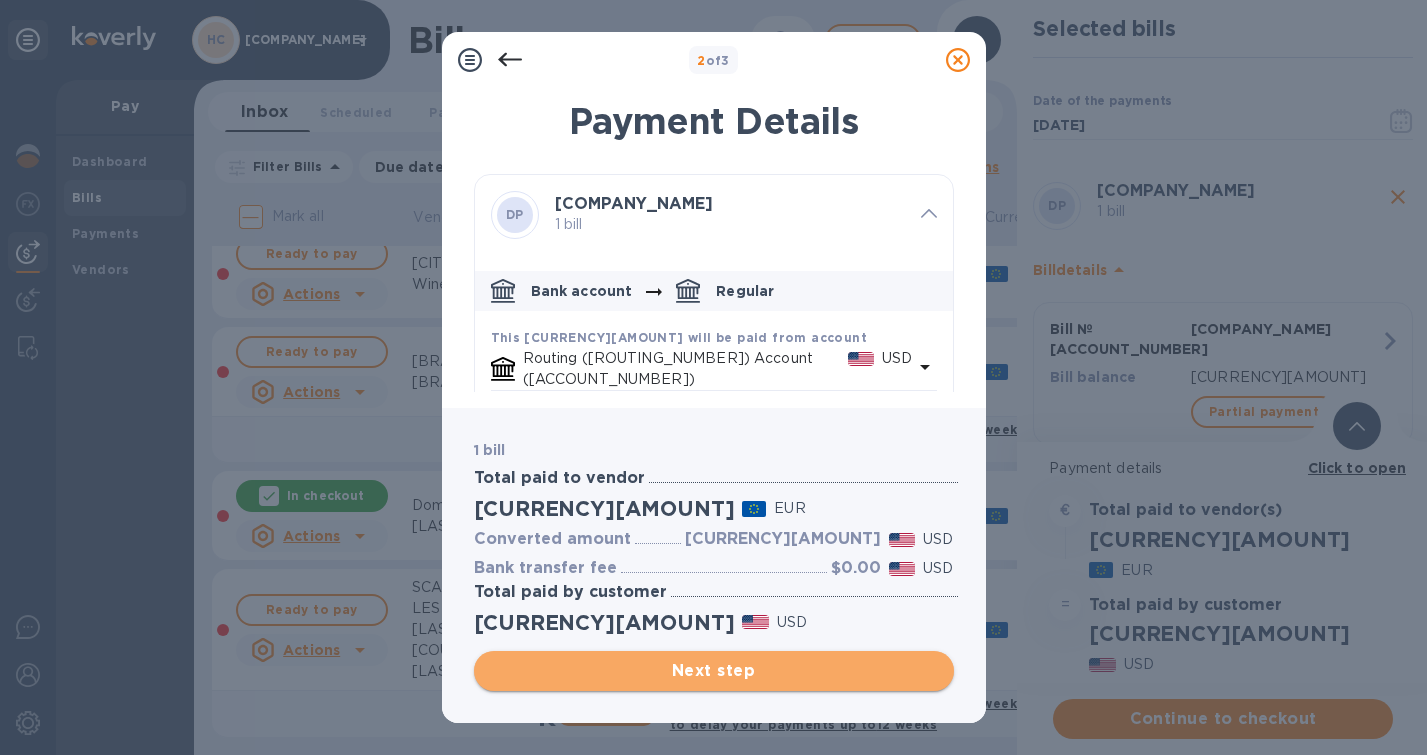 click on "Next step" at bounding box center (714, 671) 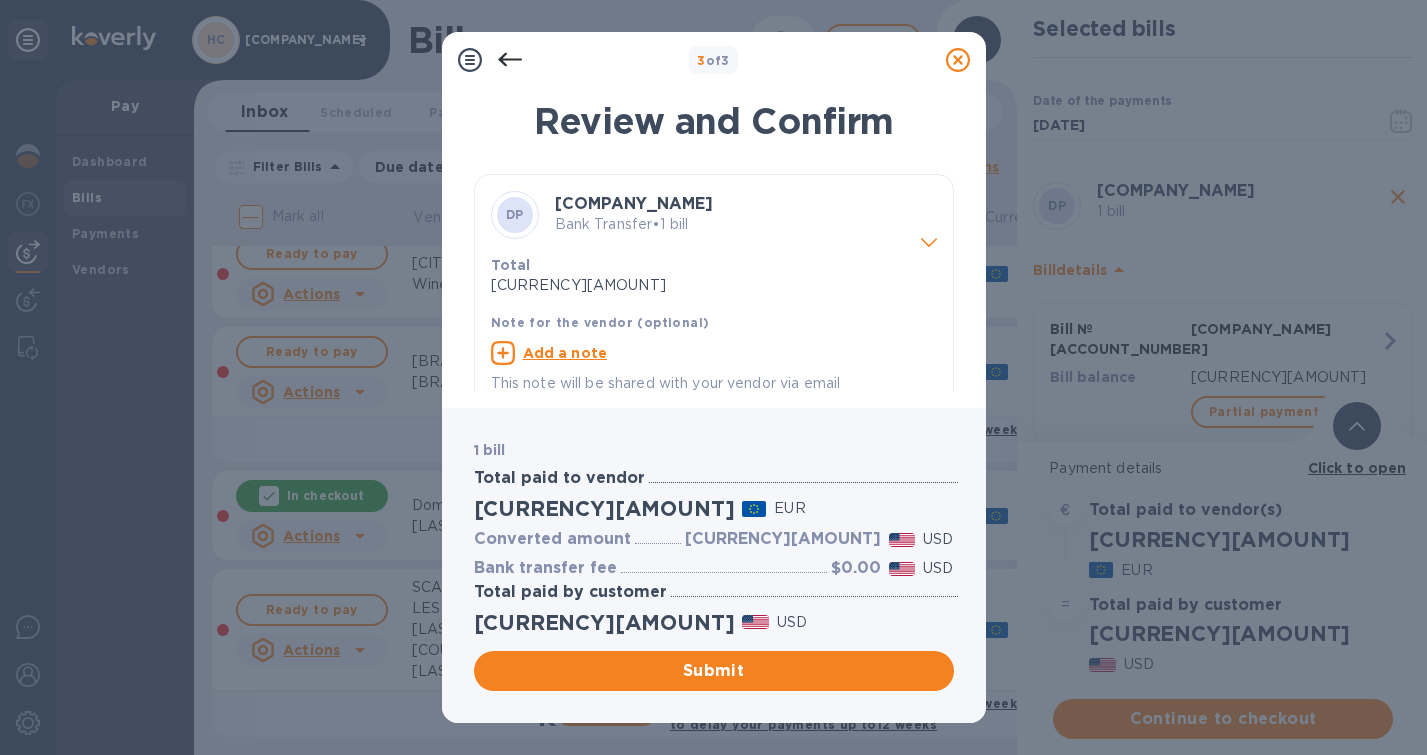 click 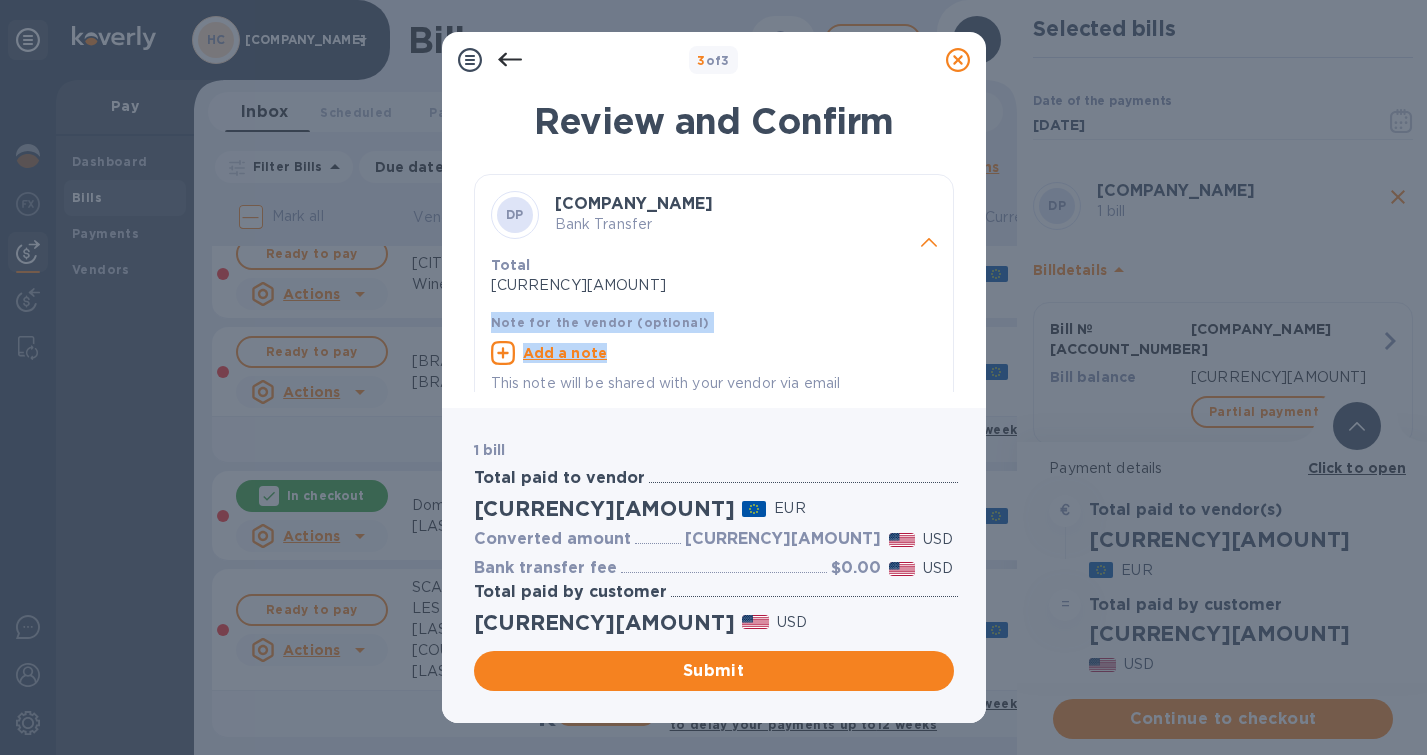 drag, startPoint x: 944, startPoint y: 246, endPoint x: 945, endPoint y: 311, distance: 65.00769 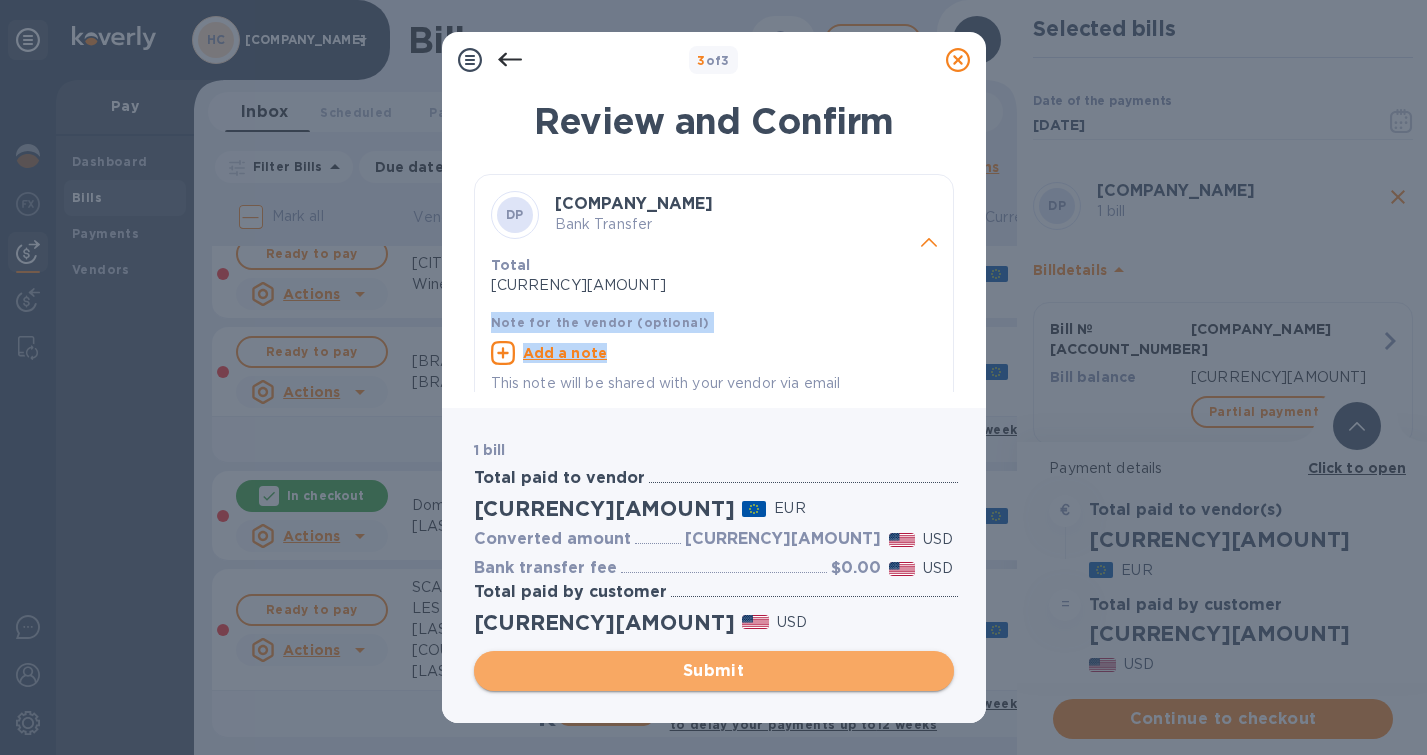 click on "Submit" at bounding box center (714, 671) 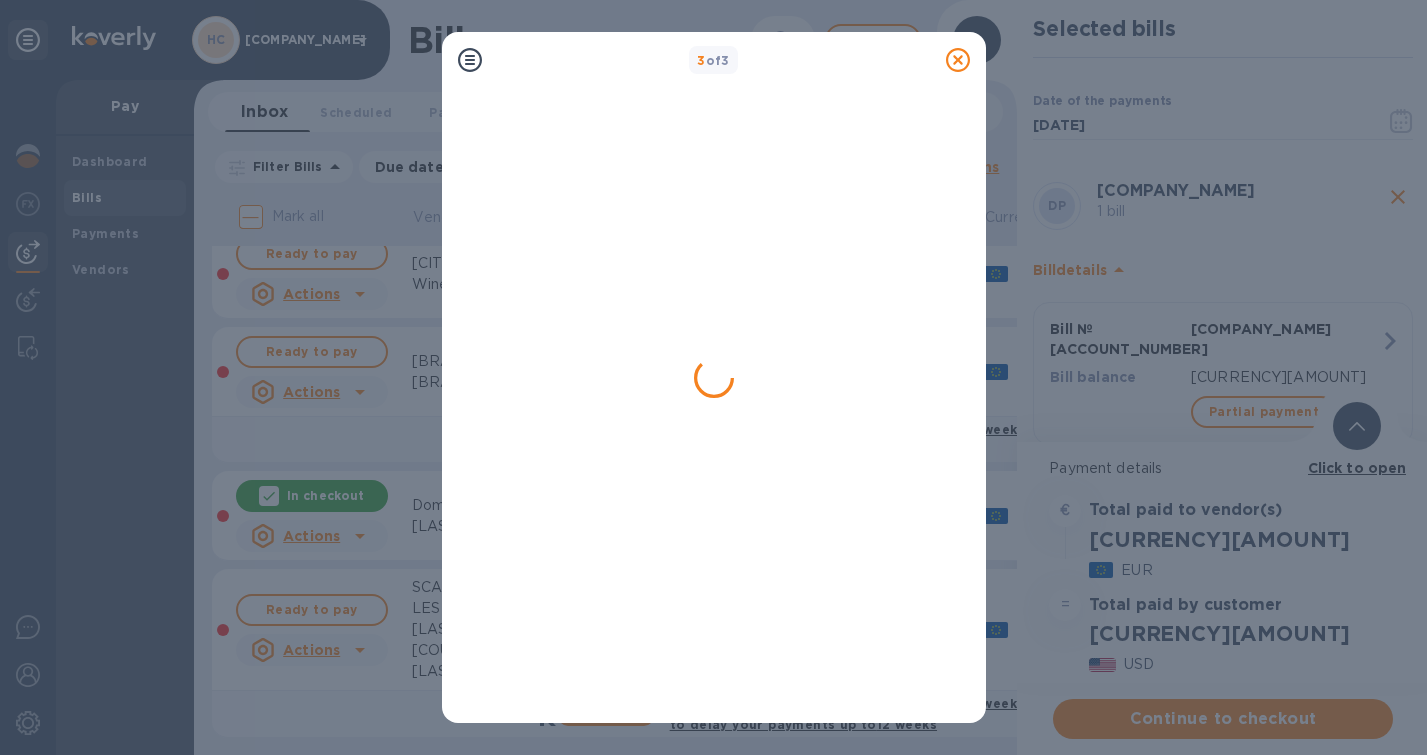 scroll, scrollTop: 0, scrollLeft: 0, axis: both 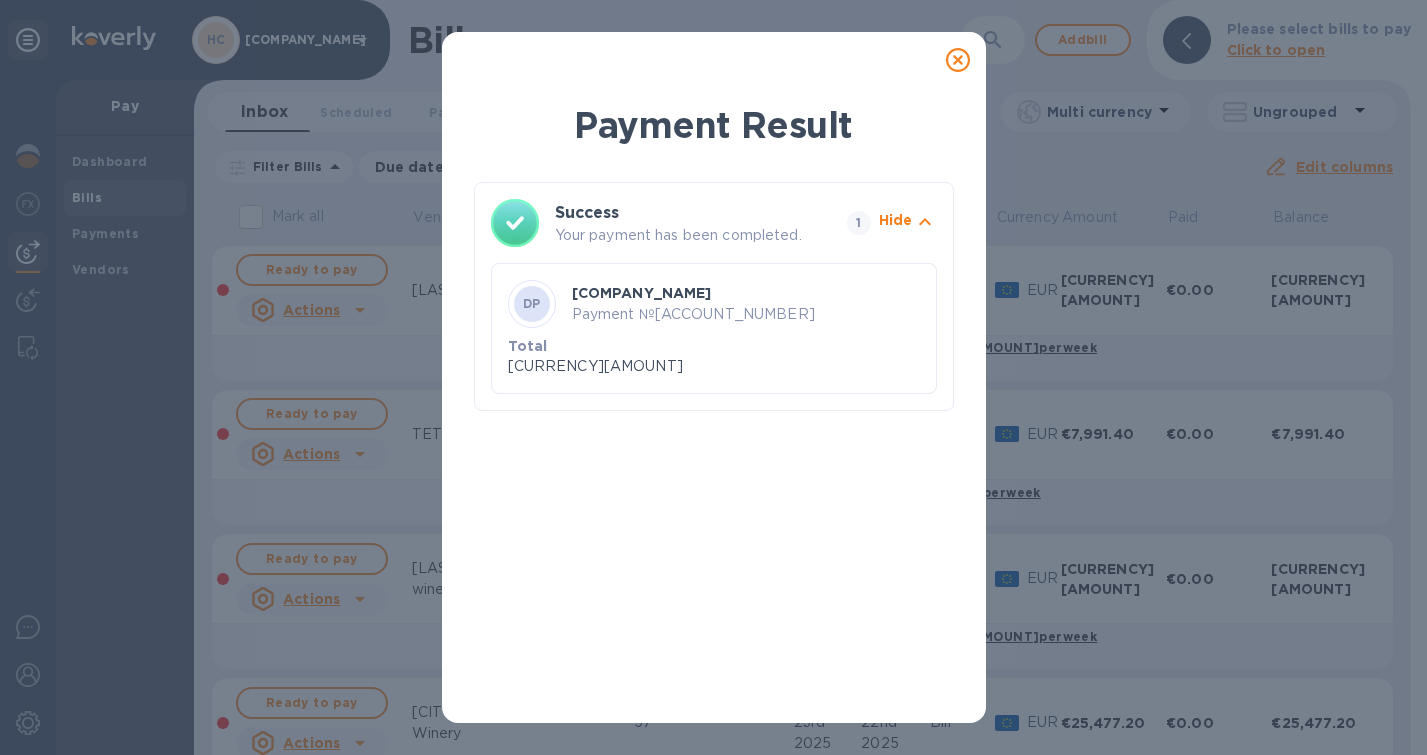 click 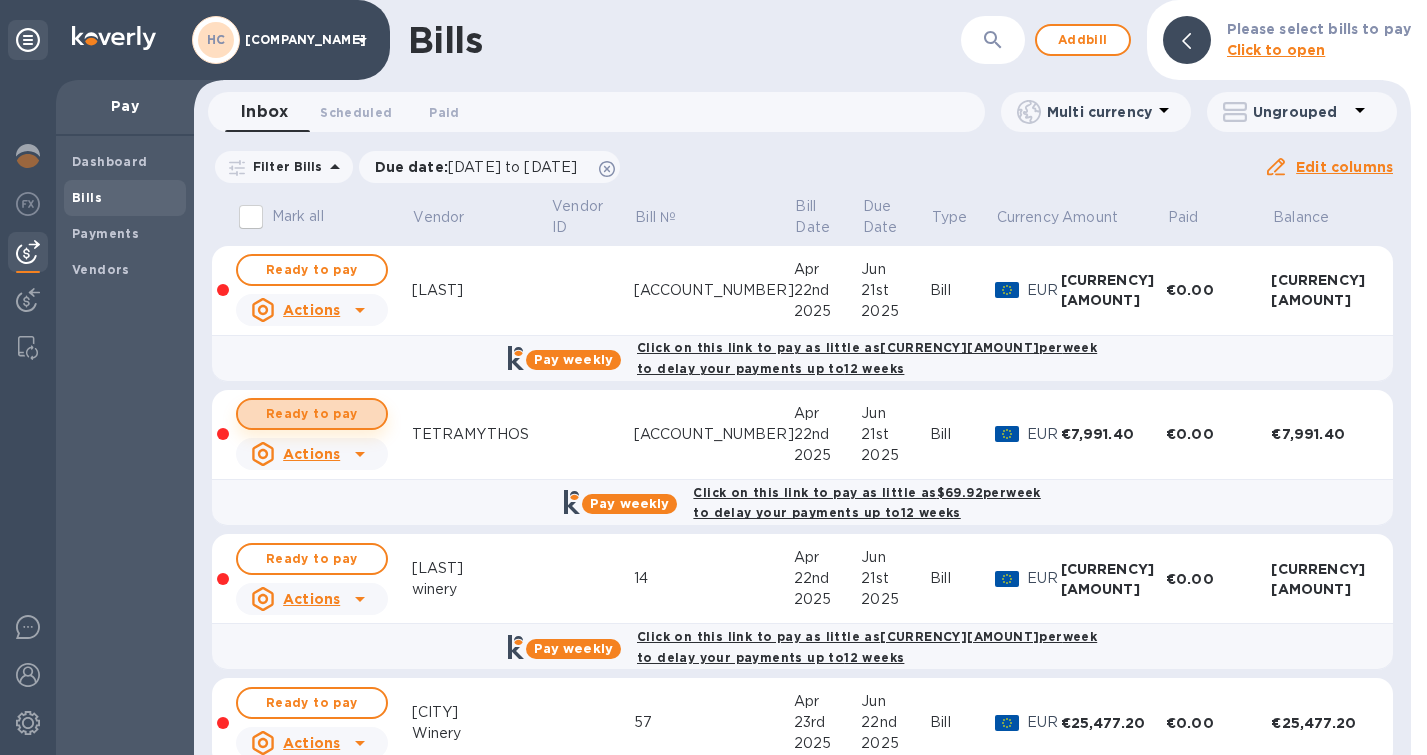 click on "Ready to pay" at bounding box center (312, 414) 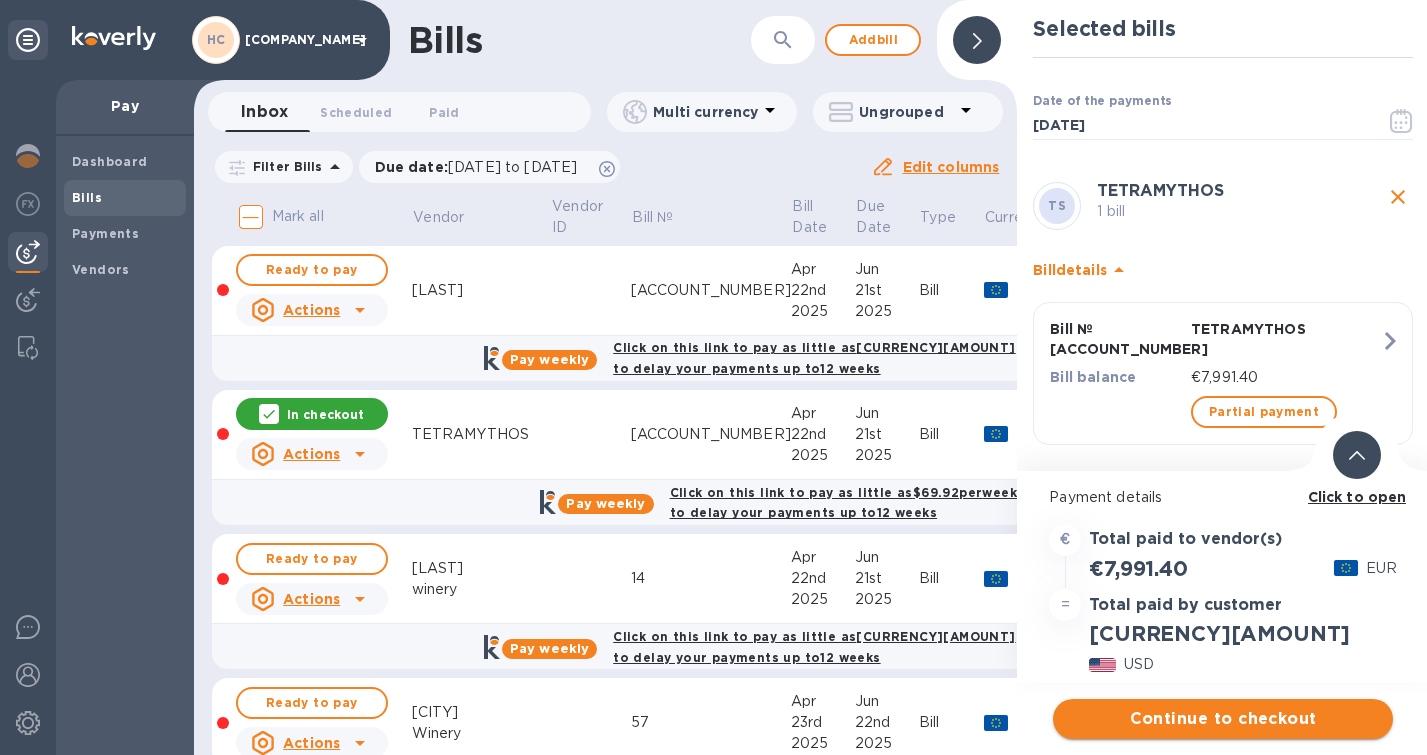 click on "Continue to checkout" at bounding box center [1223, 719] 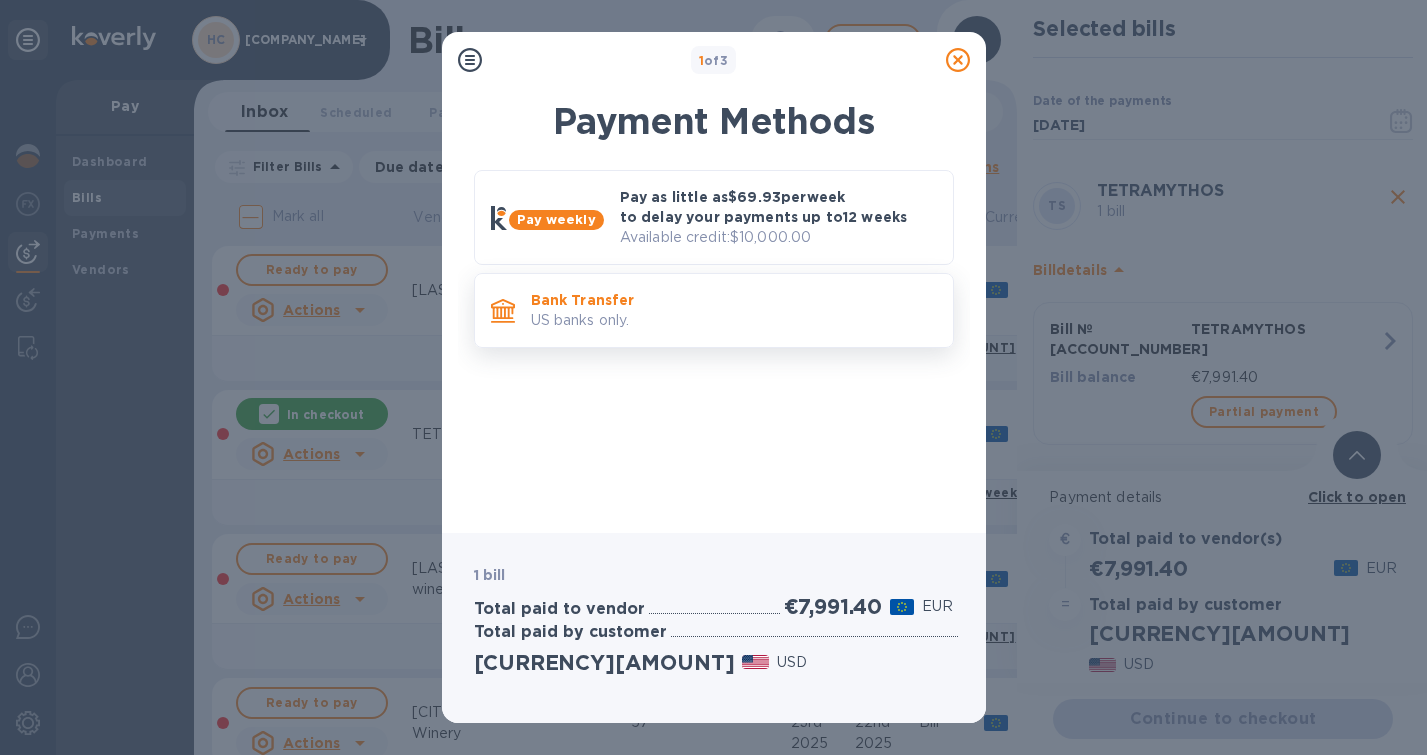 click on "US banks only." at bounding box center (734, 320) 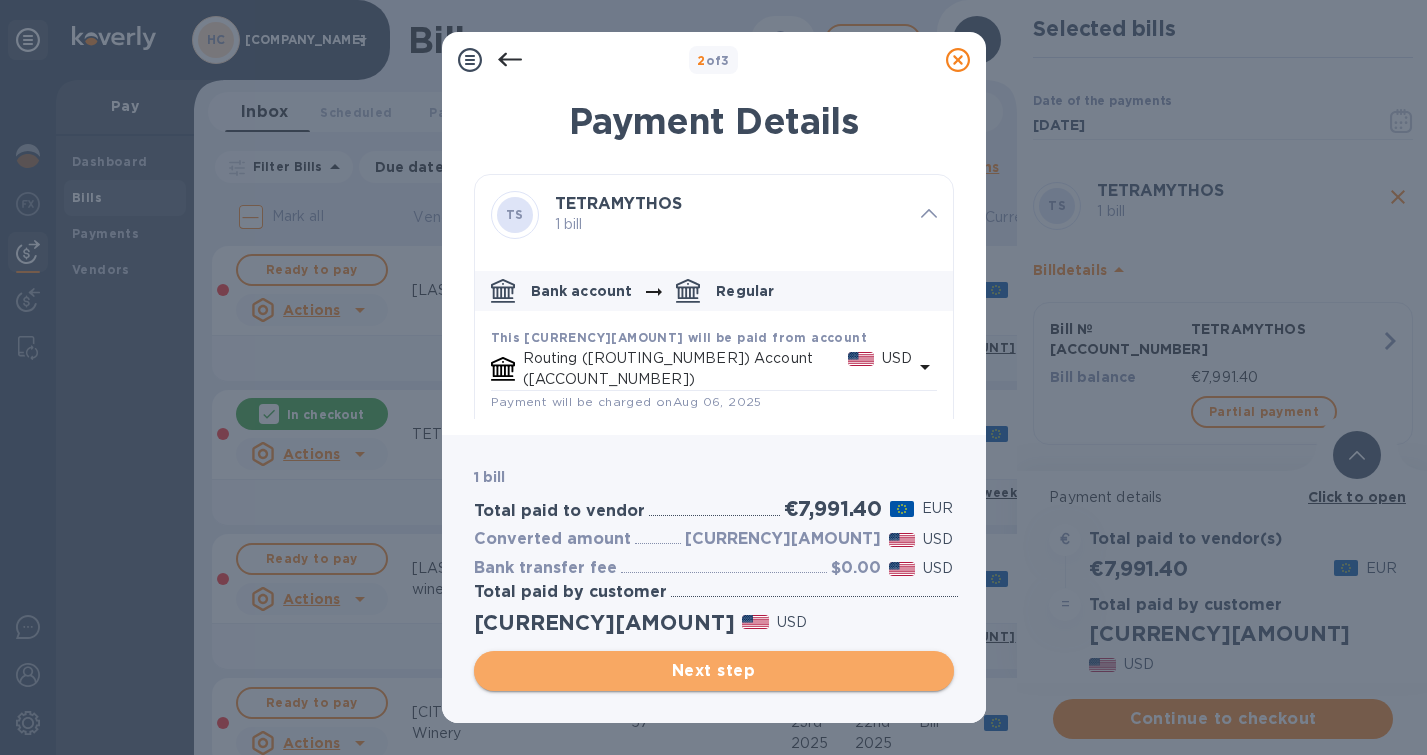click on "Next step" at bounding box center [714, 671] 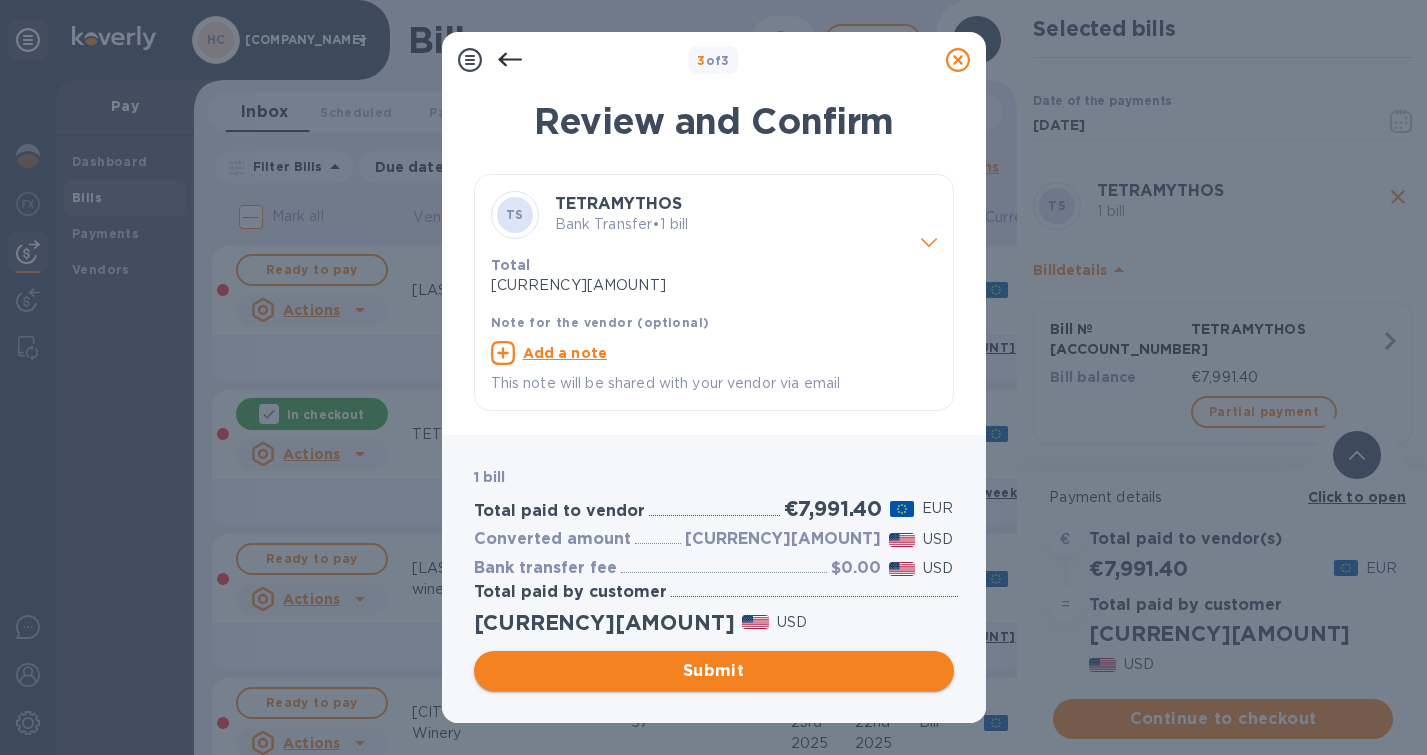 click on "Submit" at bounding box center (714, 671) 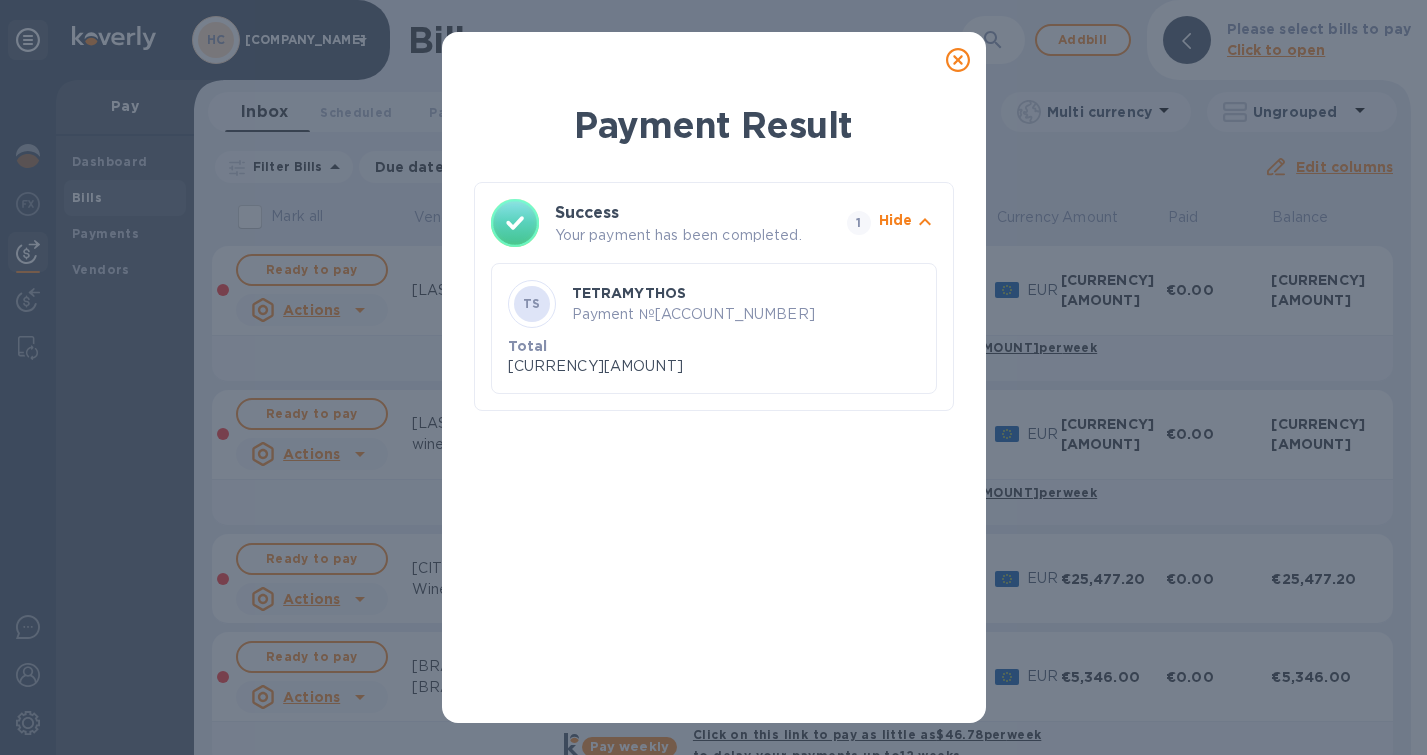 click 